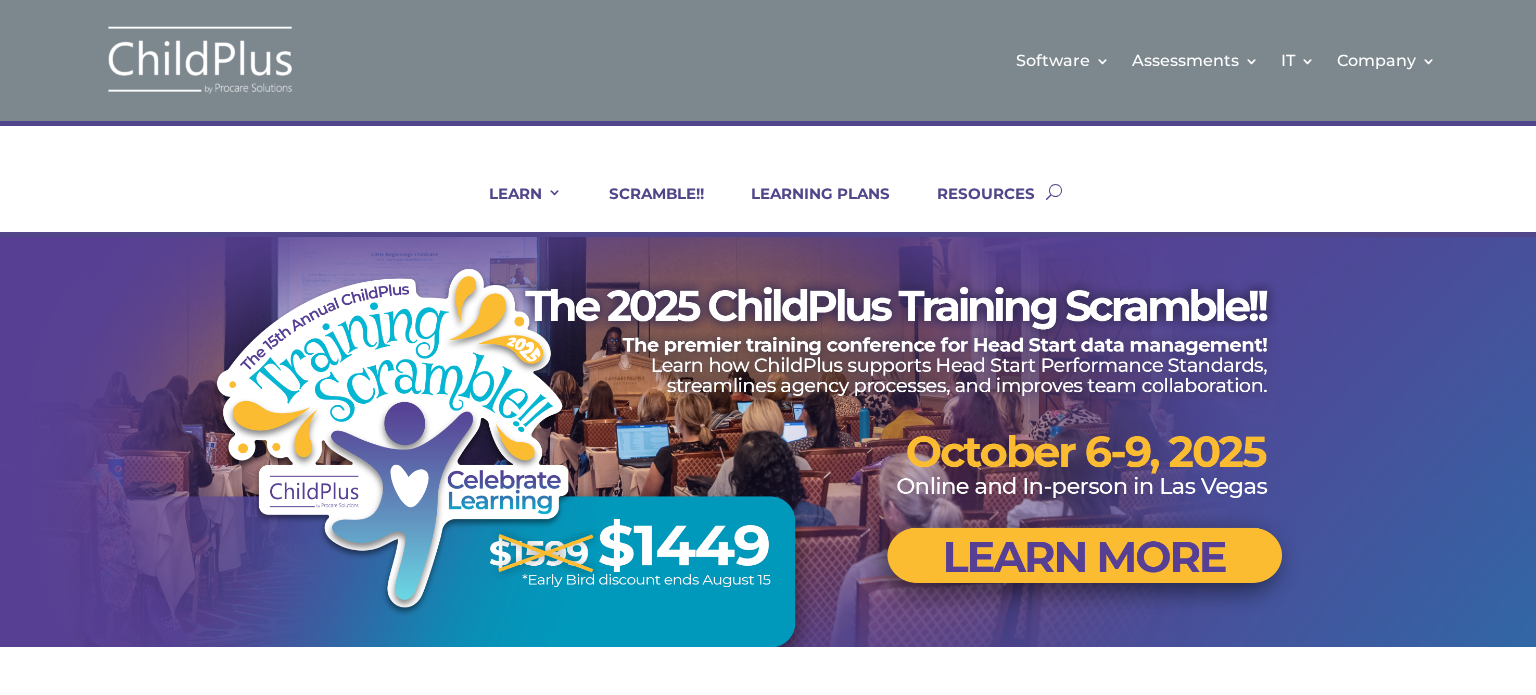 scroll, scrollTop: 0, scrollLeft: 0, axis: both 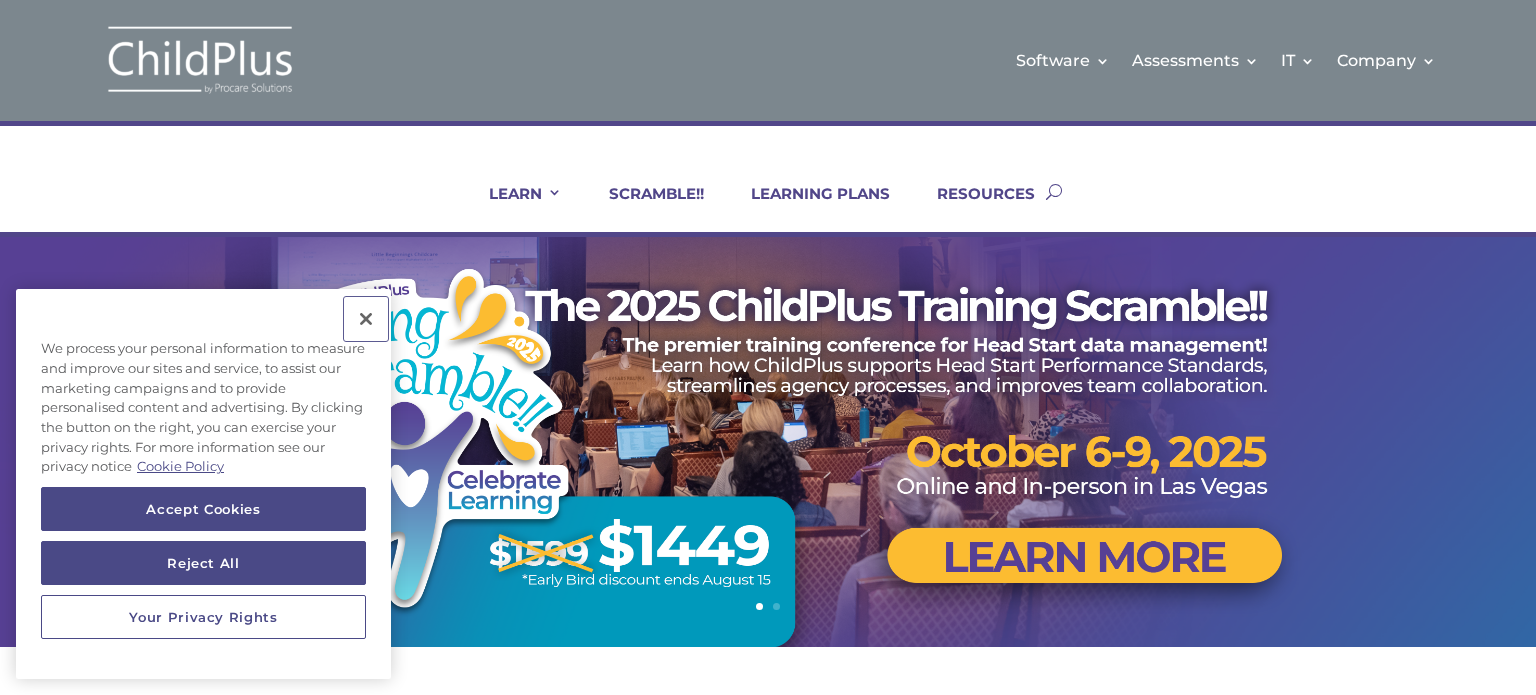 click at bounding box center [366, 319] 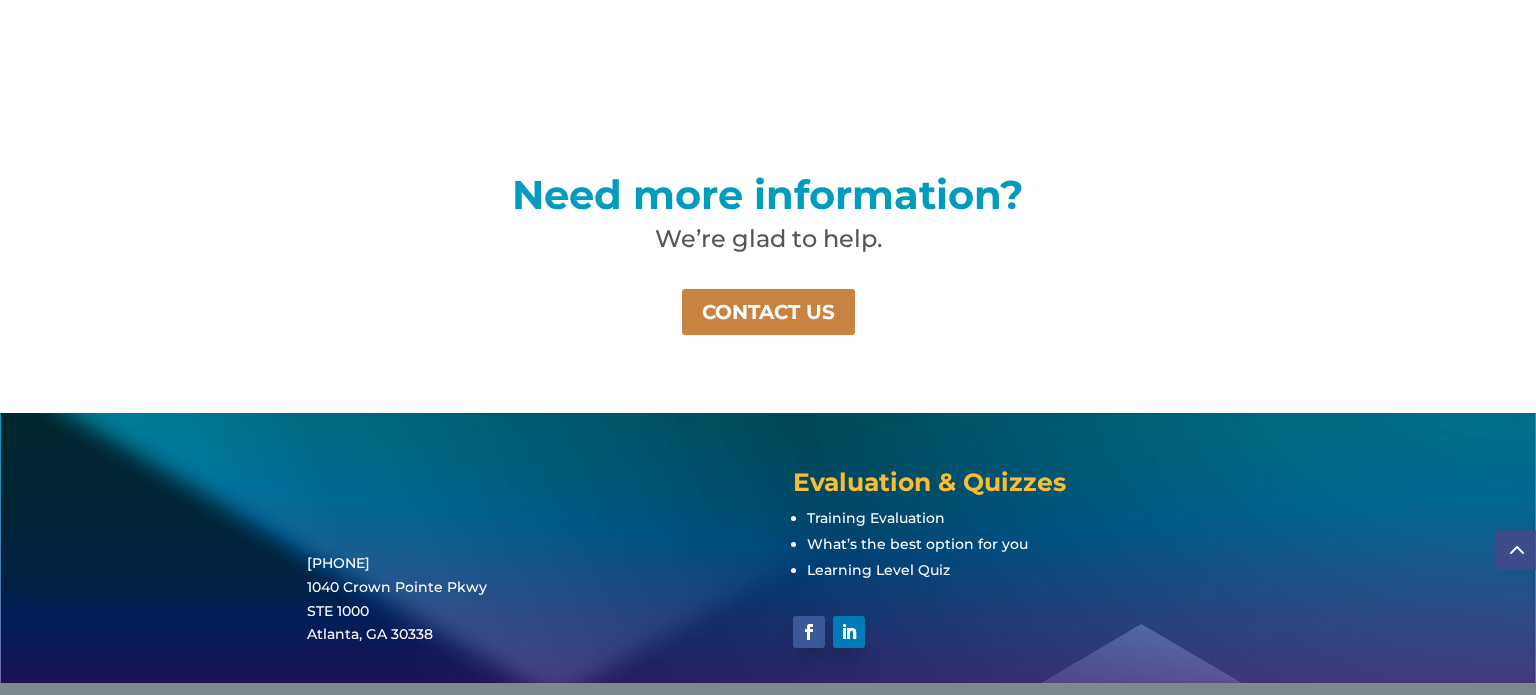 scroll, scrollTop: 1499, scrollLeft: 0, axis: vertical 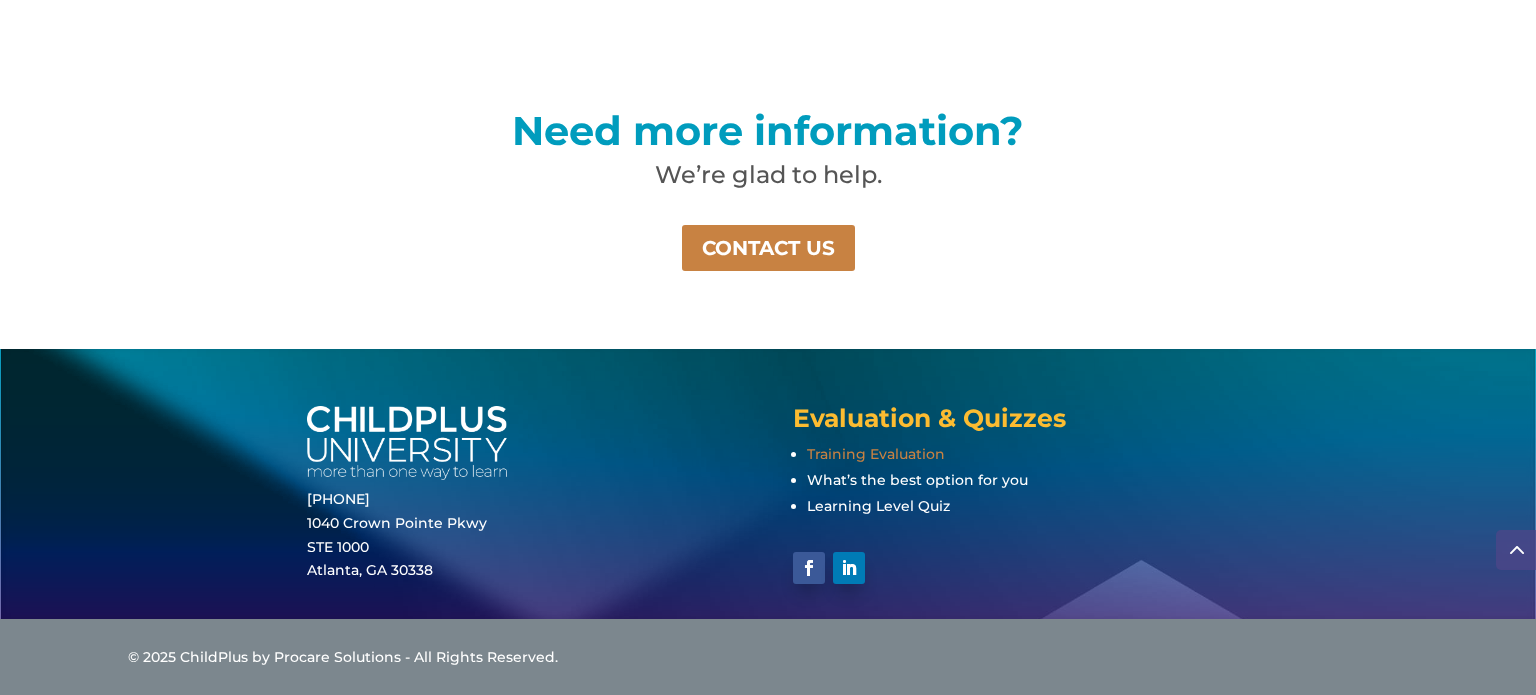 click on "Training Evaluation" at bounding box center [876, 454] 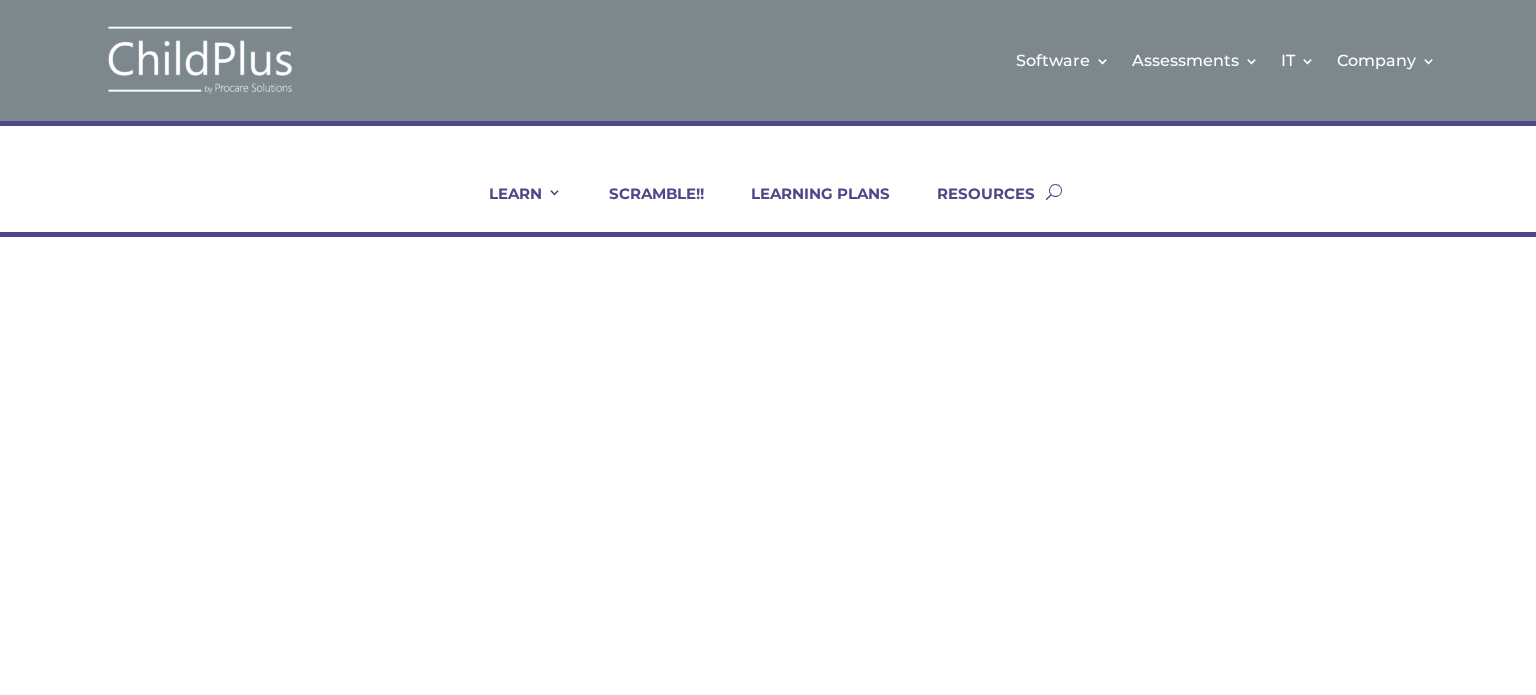 scroll, scrollTop: 0, scrollLeft: 0, axis: both 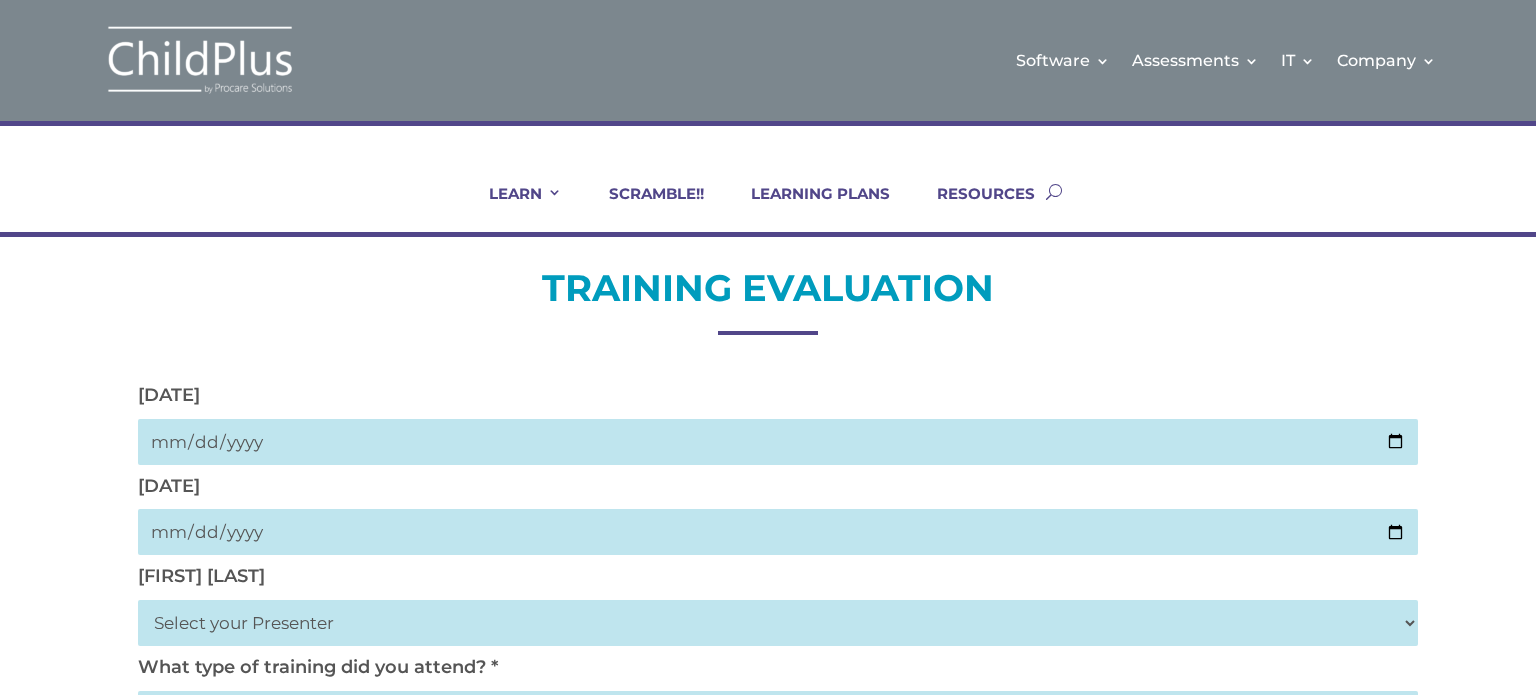 click at bounding box center [778, 442] 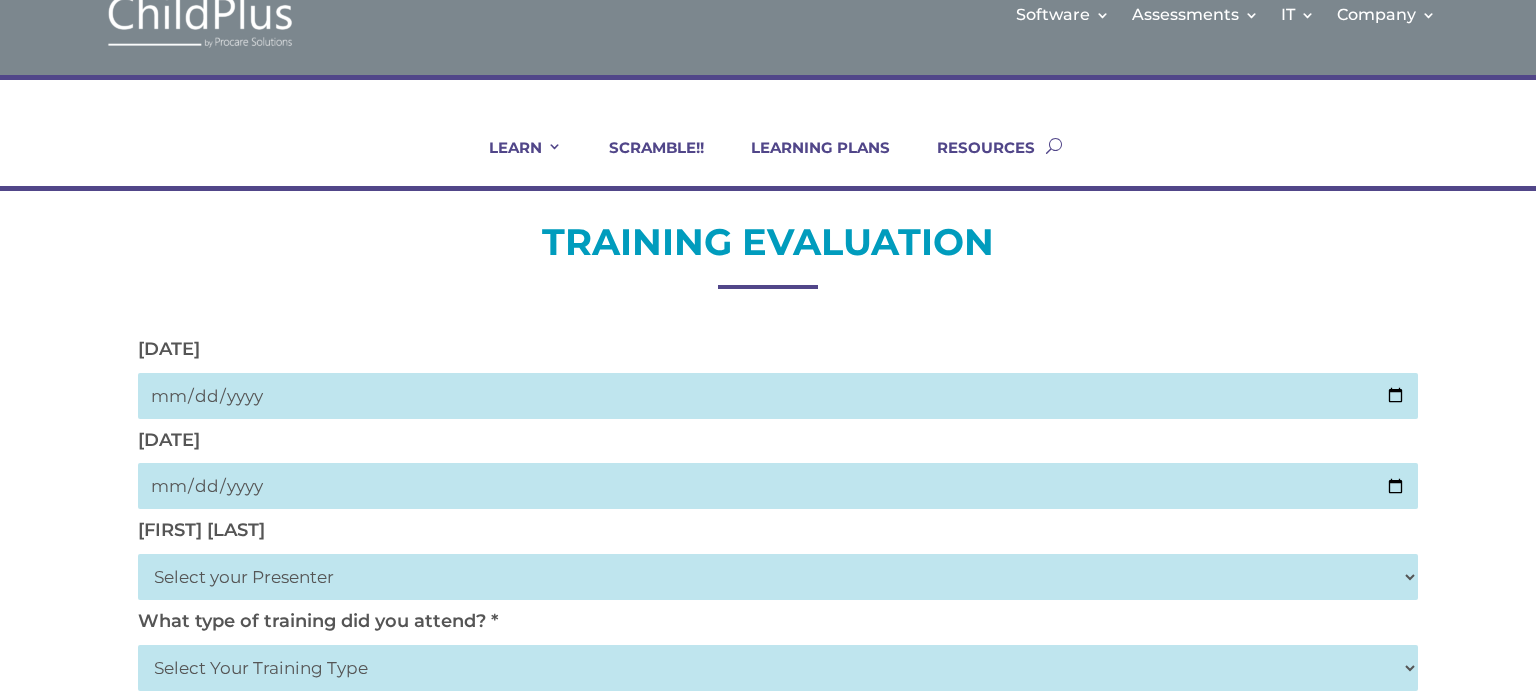 click on "Select Your Training Type
On-site (at your agency)
Virtual Visit
Live Group Webinar" at bounding box center [778, 668] 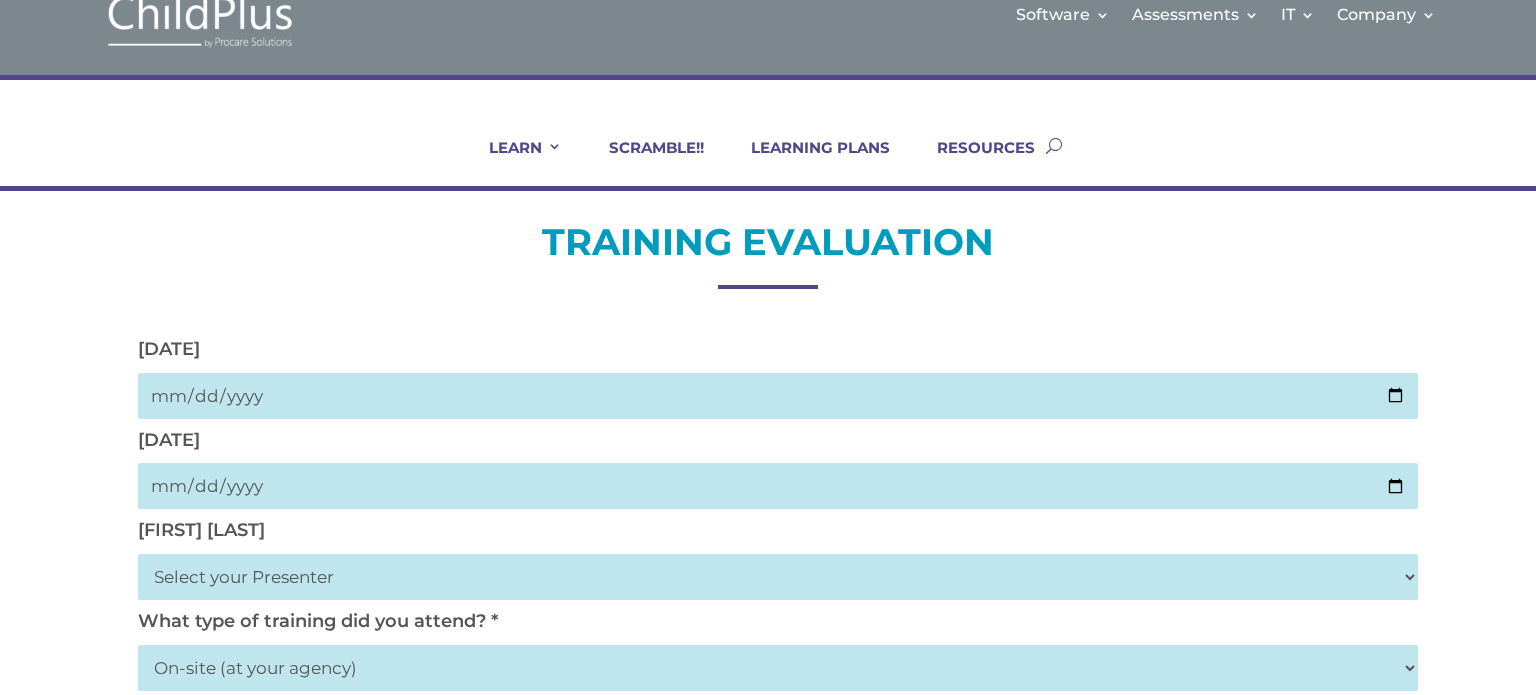 click on "Select Your Training Type
On-site (at your agency)
Virtual Visit
Live Group Webinar" at bounding box center [778, 668] 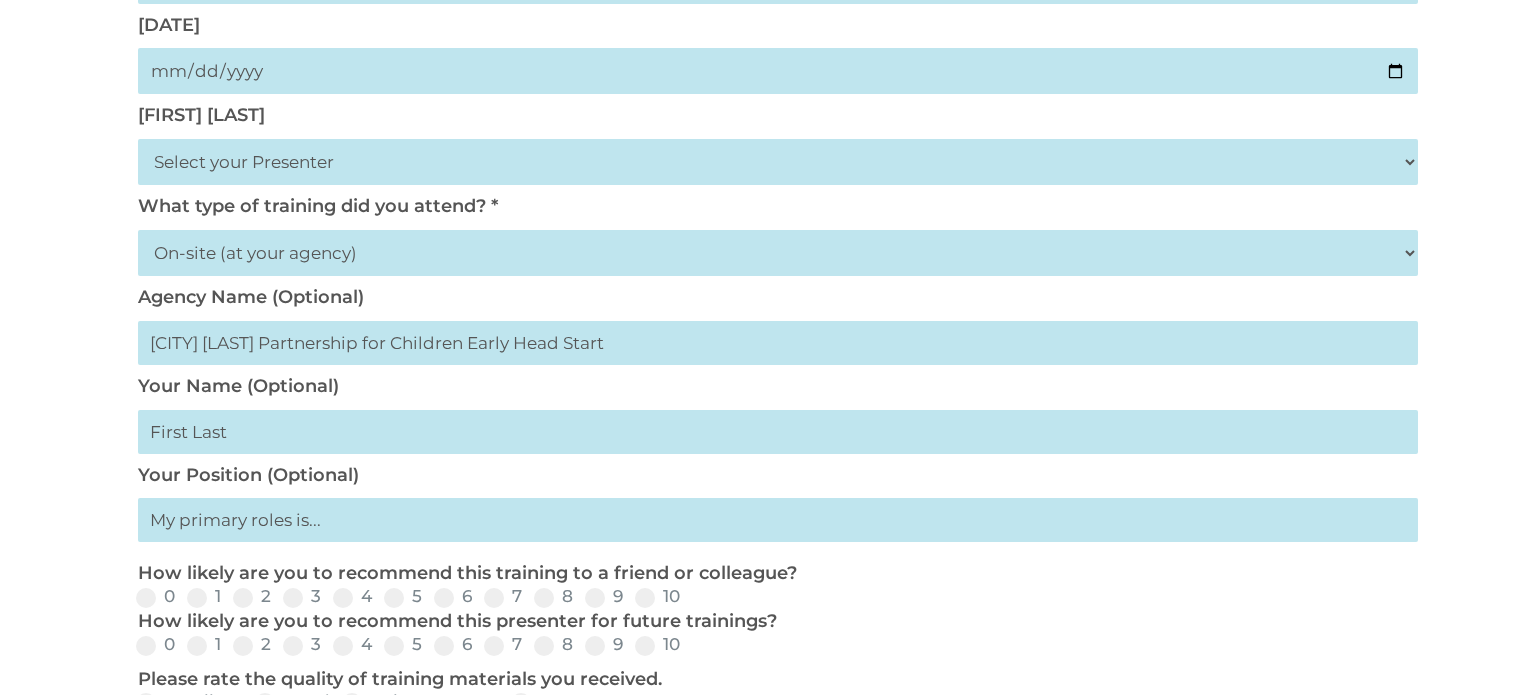 type on "[CITY] [LAST] Partnership for Children Early Head Start" 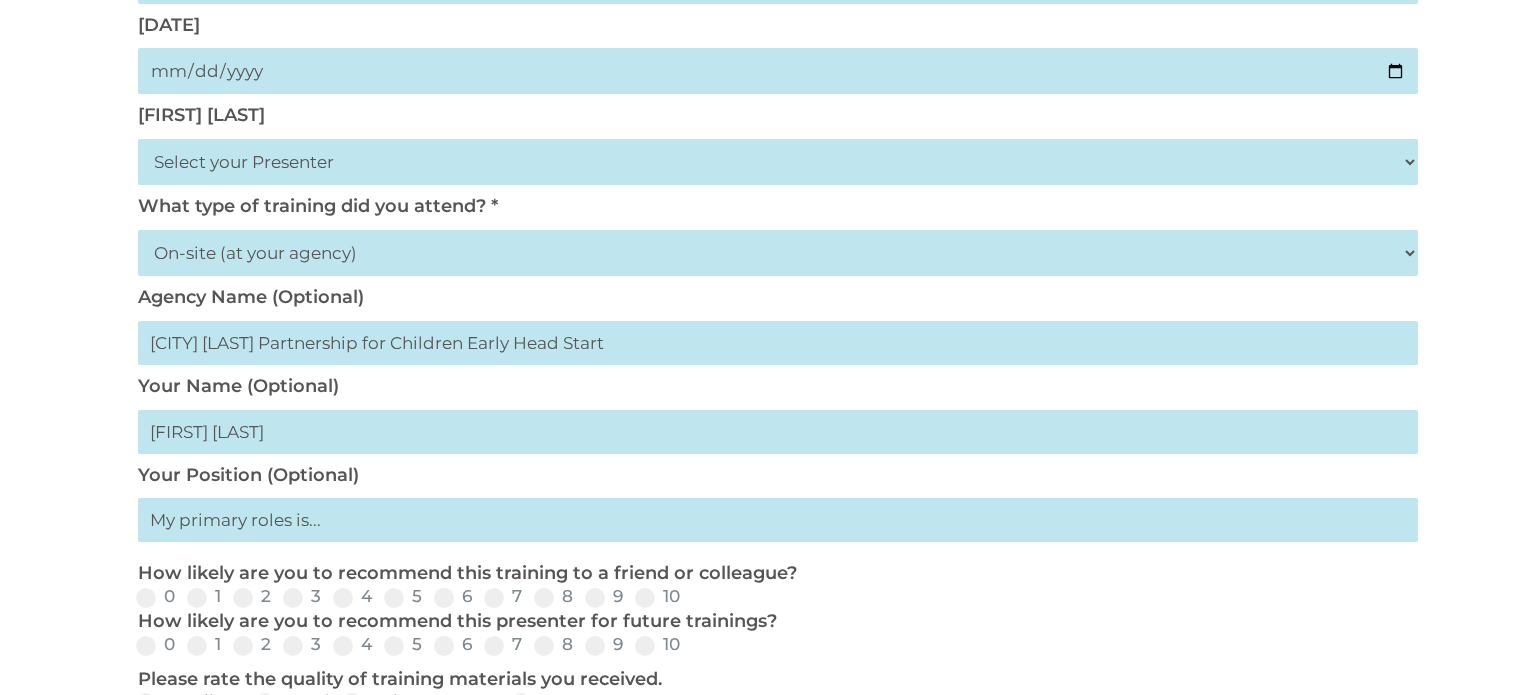 type on "[FIRST] [LAST]" 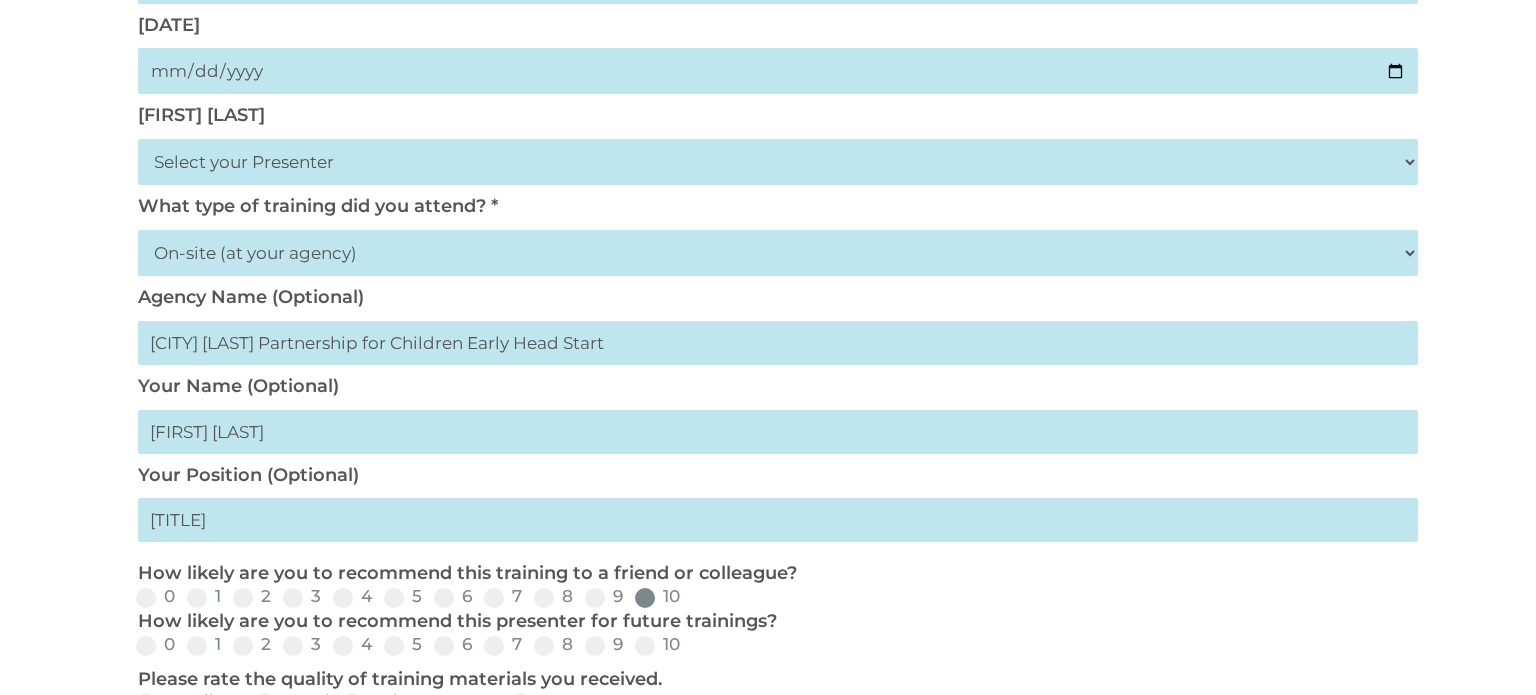 type on "[TITLE]" 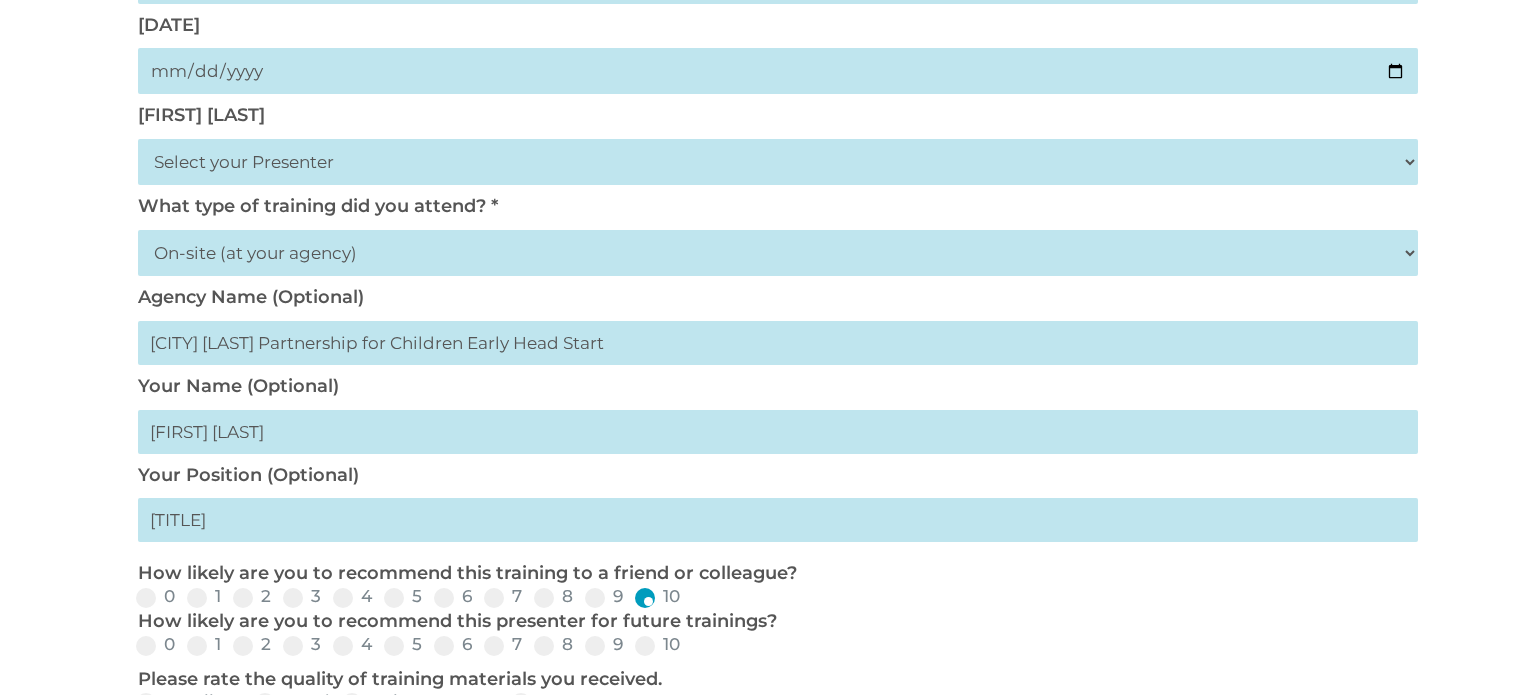 scroll, scrollTop: 832, scrollLeft: 0, axis: vertical 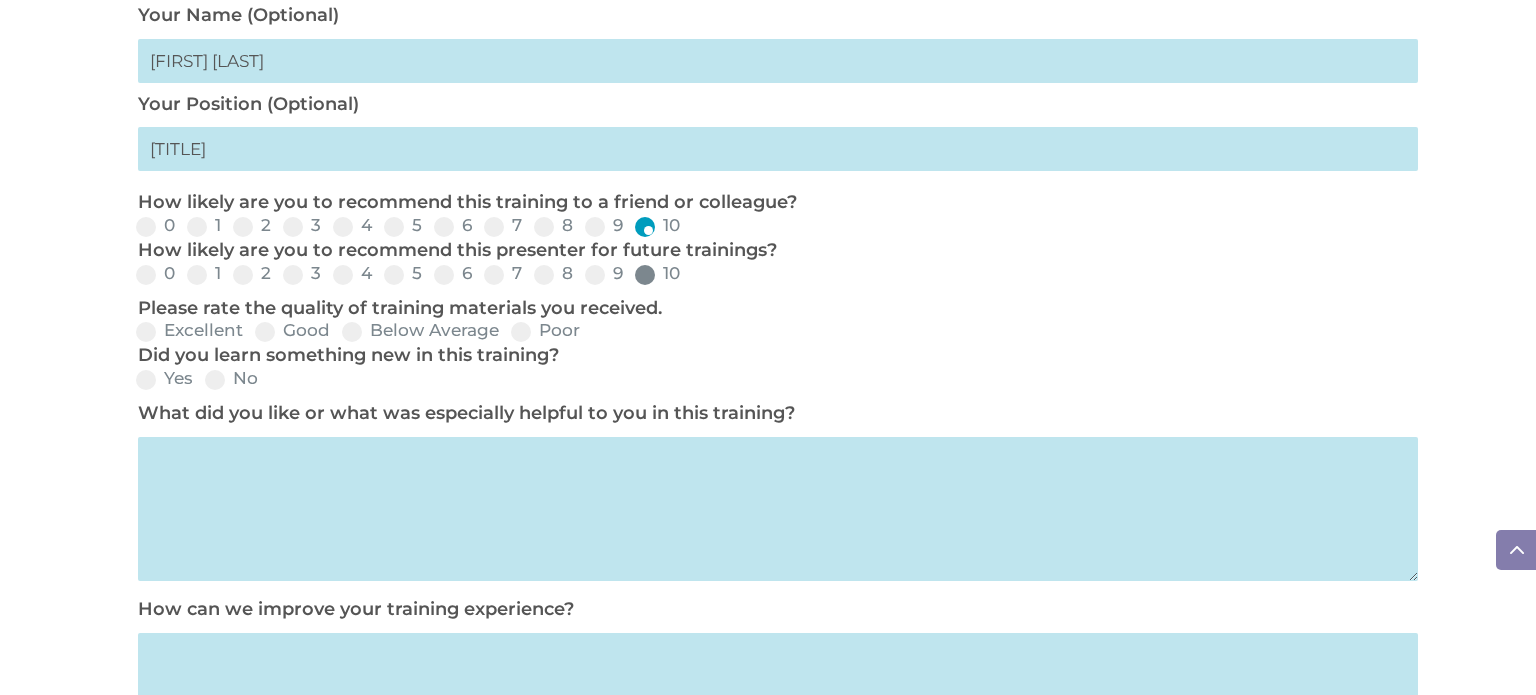 click at bounding box center [645, 275] 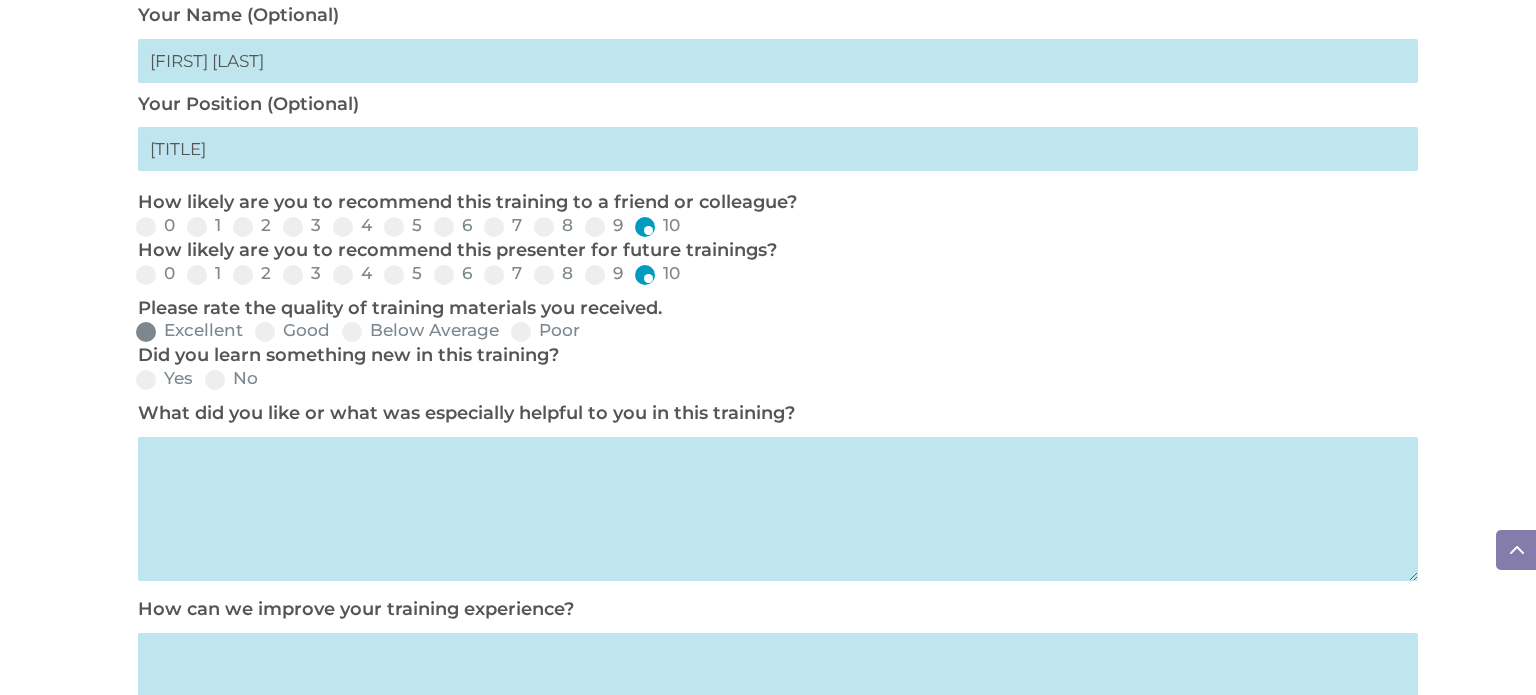 click at bounding box center [146, 332] 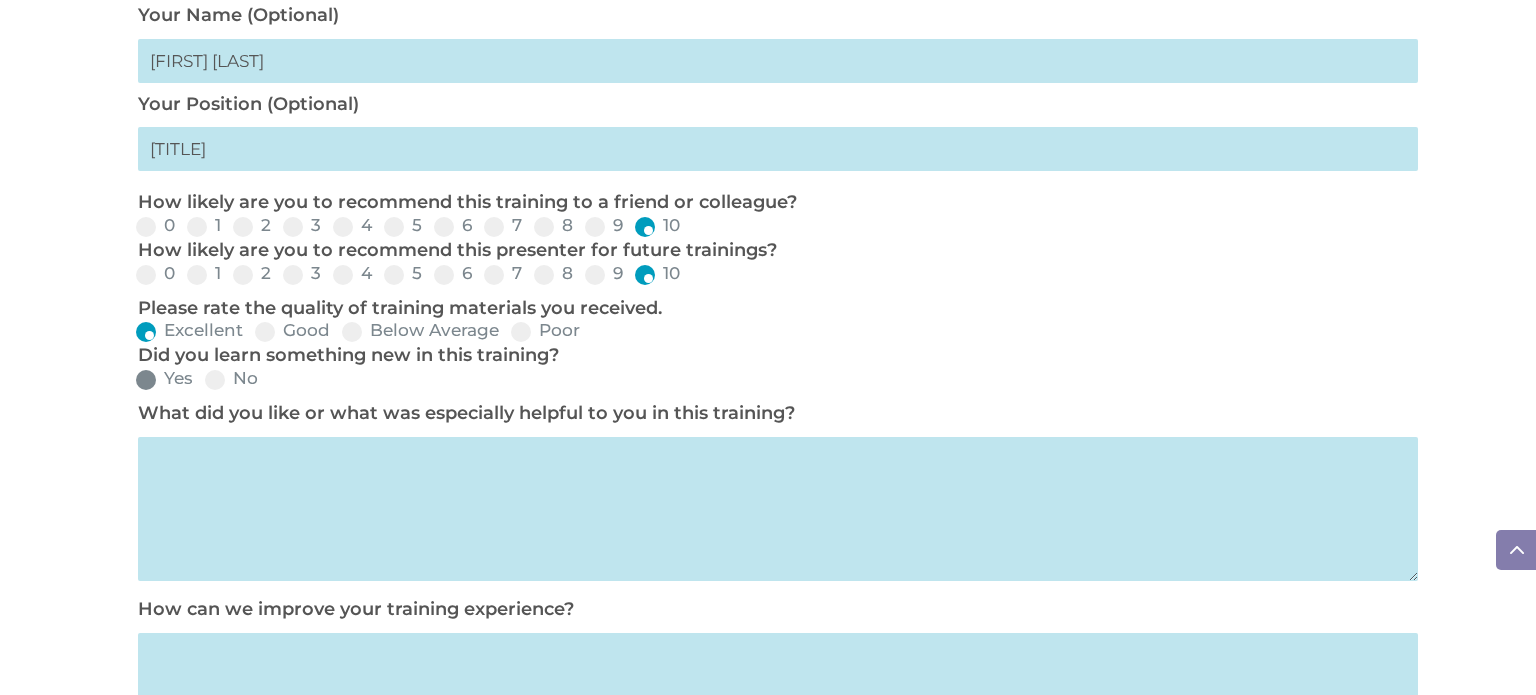 click at bounding box center [146, 380] 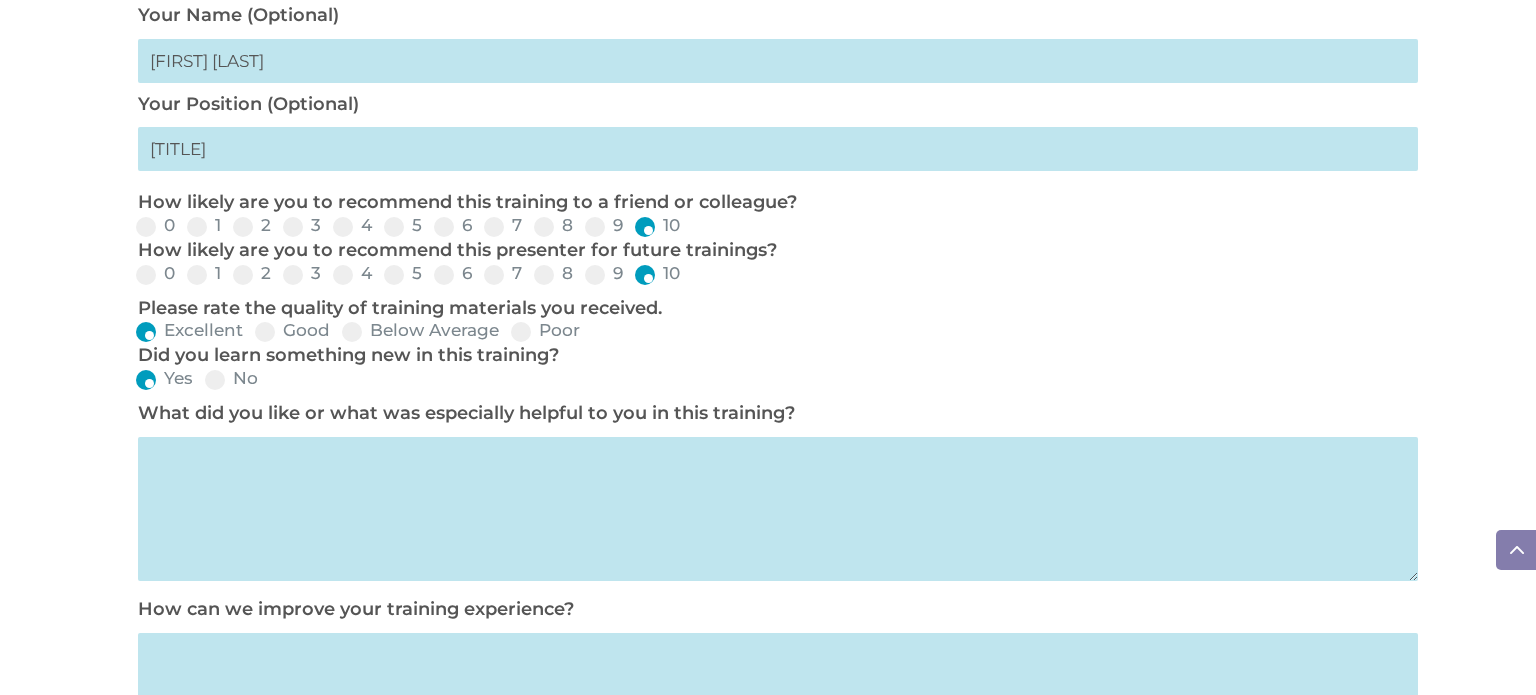 click at bounding box center [778, 509] 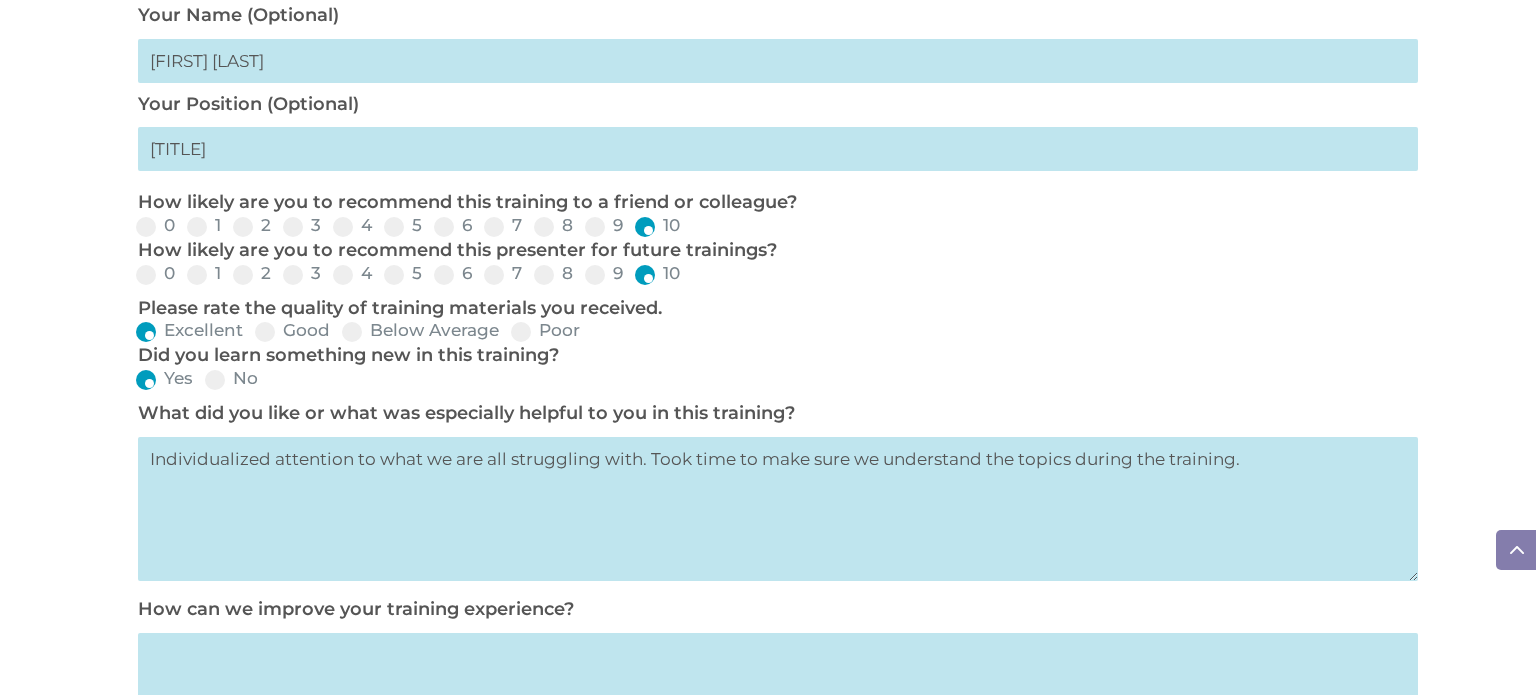type on "Individualized attention to what we are all struggling with. Took time to make sure we understand the topics during the training." 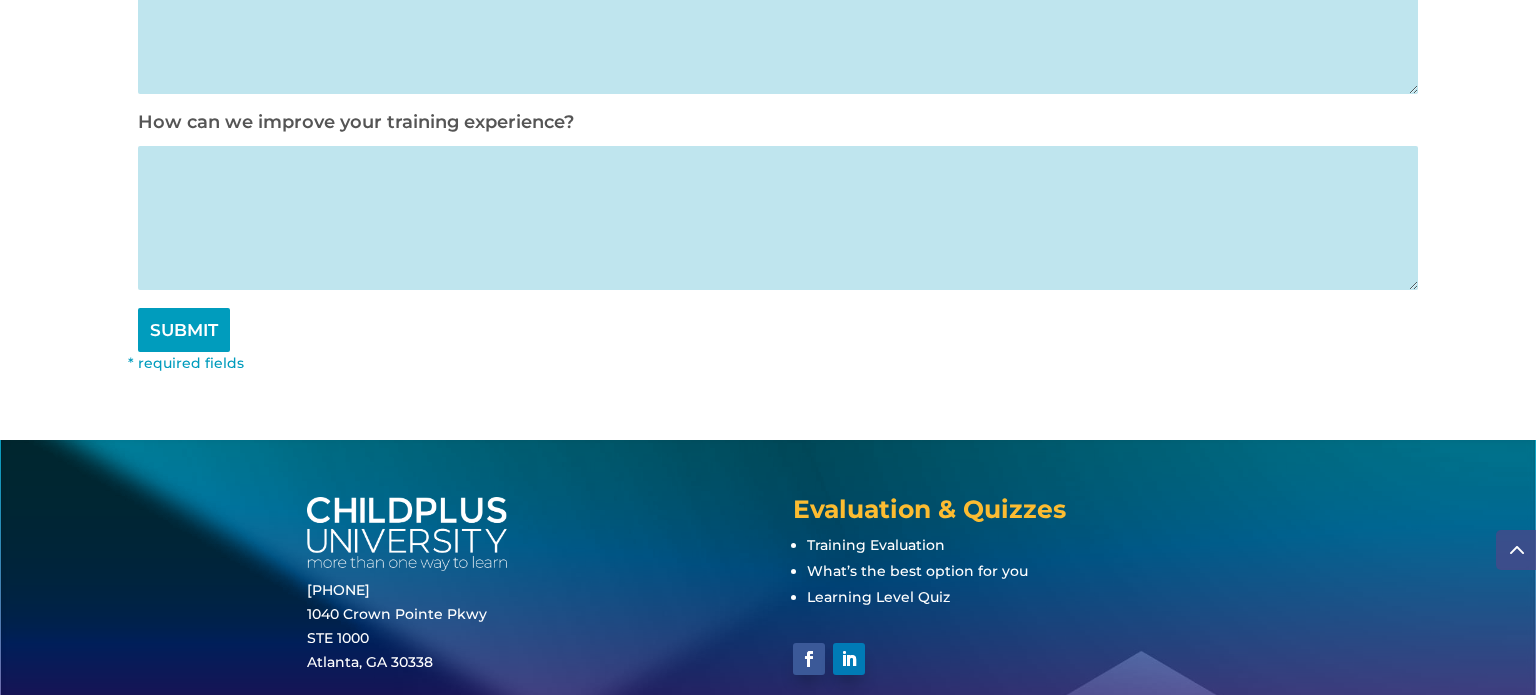 click on "SUBMIT" at bounding box center [184, 330] 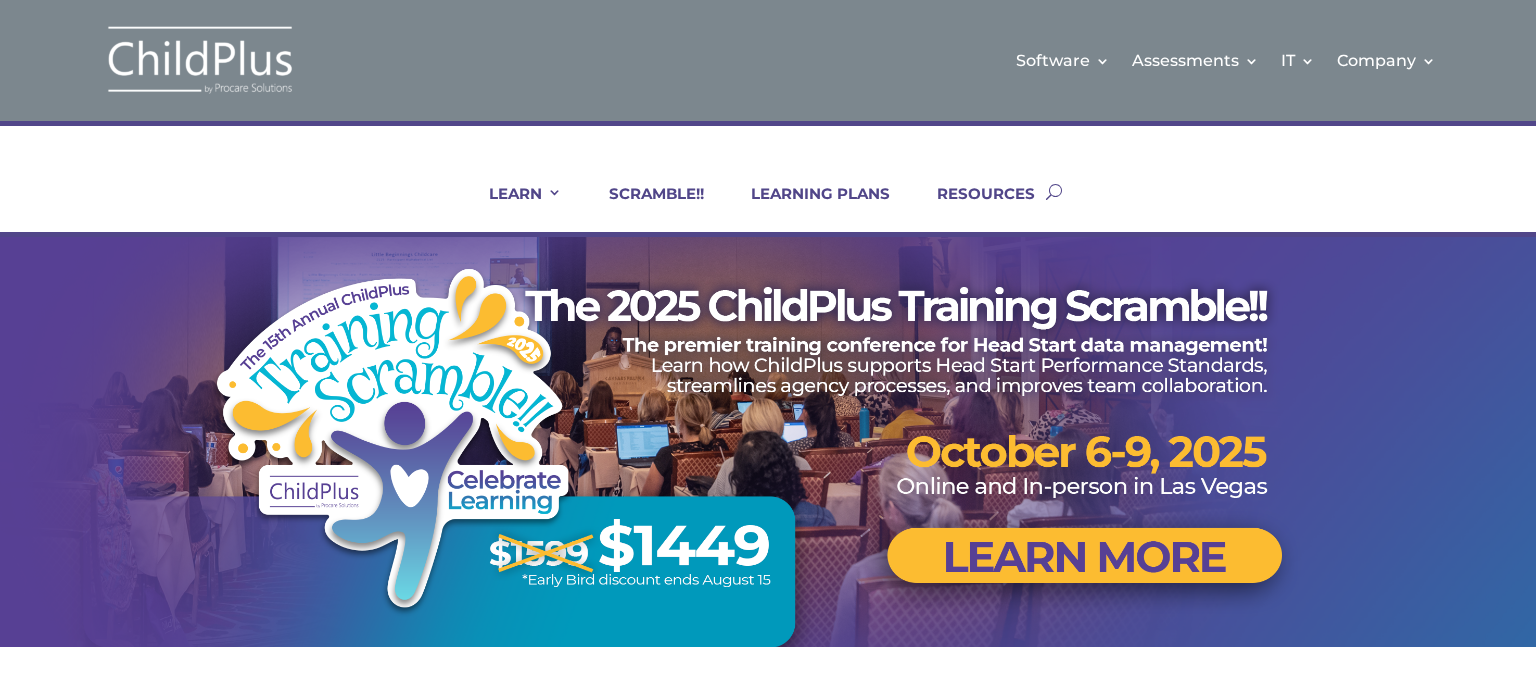 scroll, scrollTop: 0, scrollLeft: 0, axis: both 